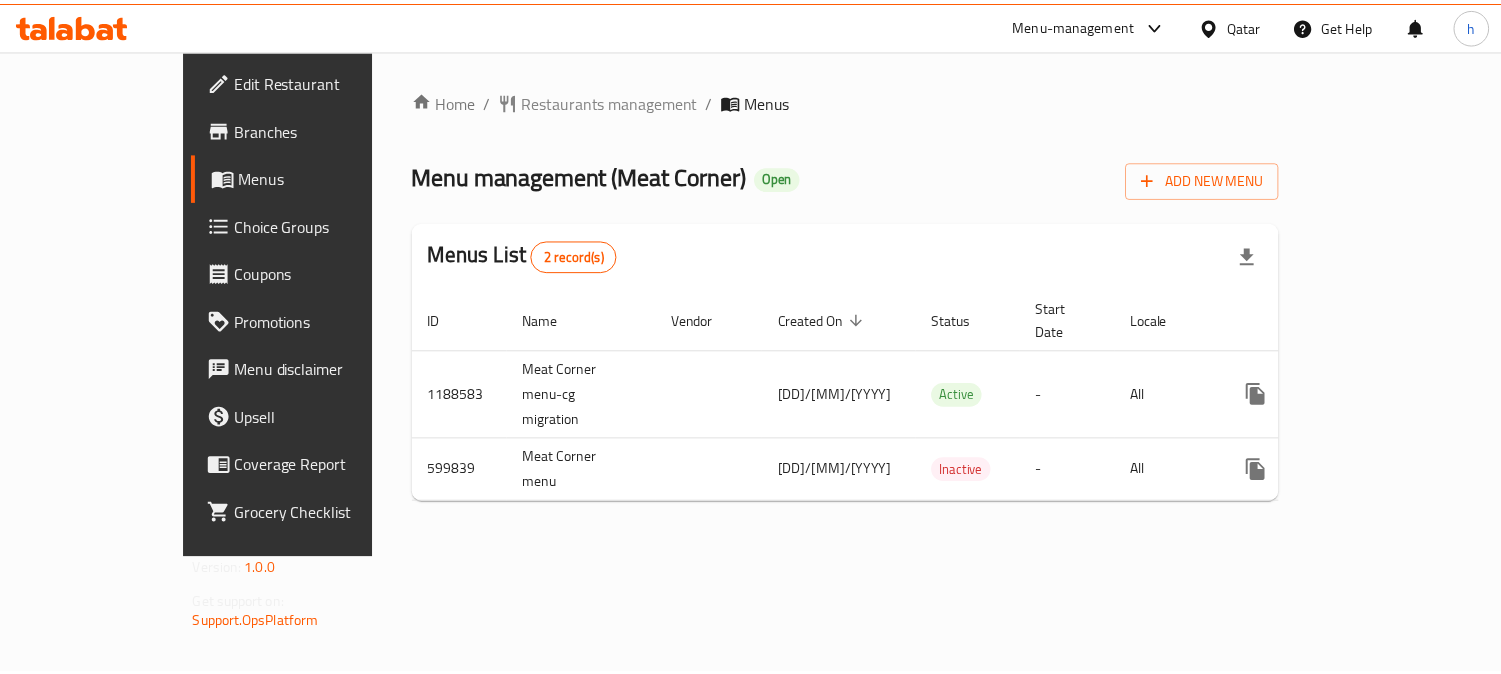 scroll, scrollTop: 0, scrollLeft: 0, axis: both 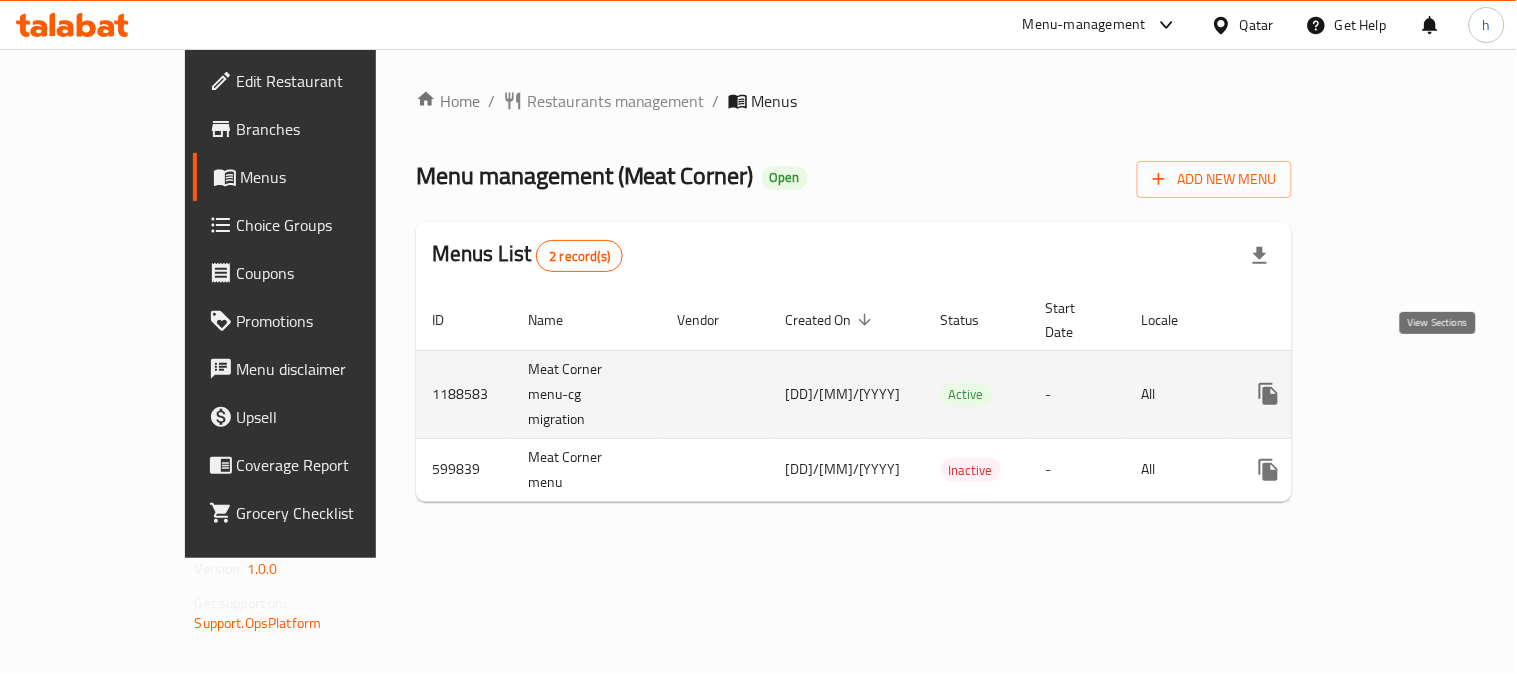 click 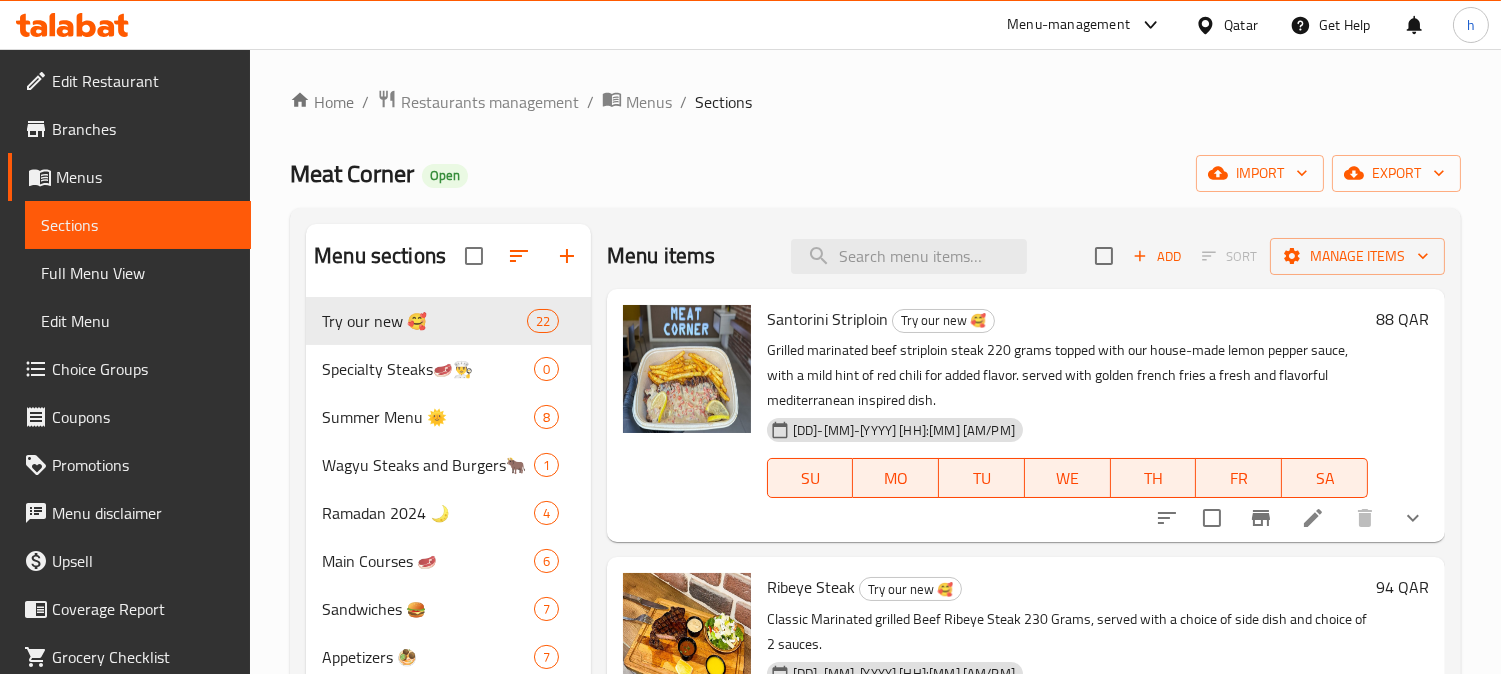 click on "Choice Groups" at bounding box center (143, 369) 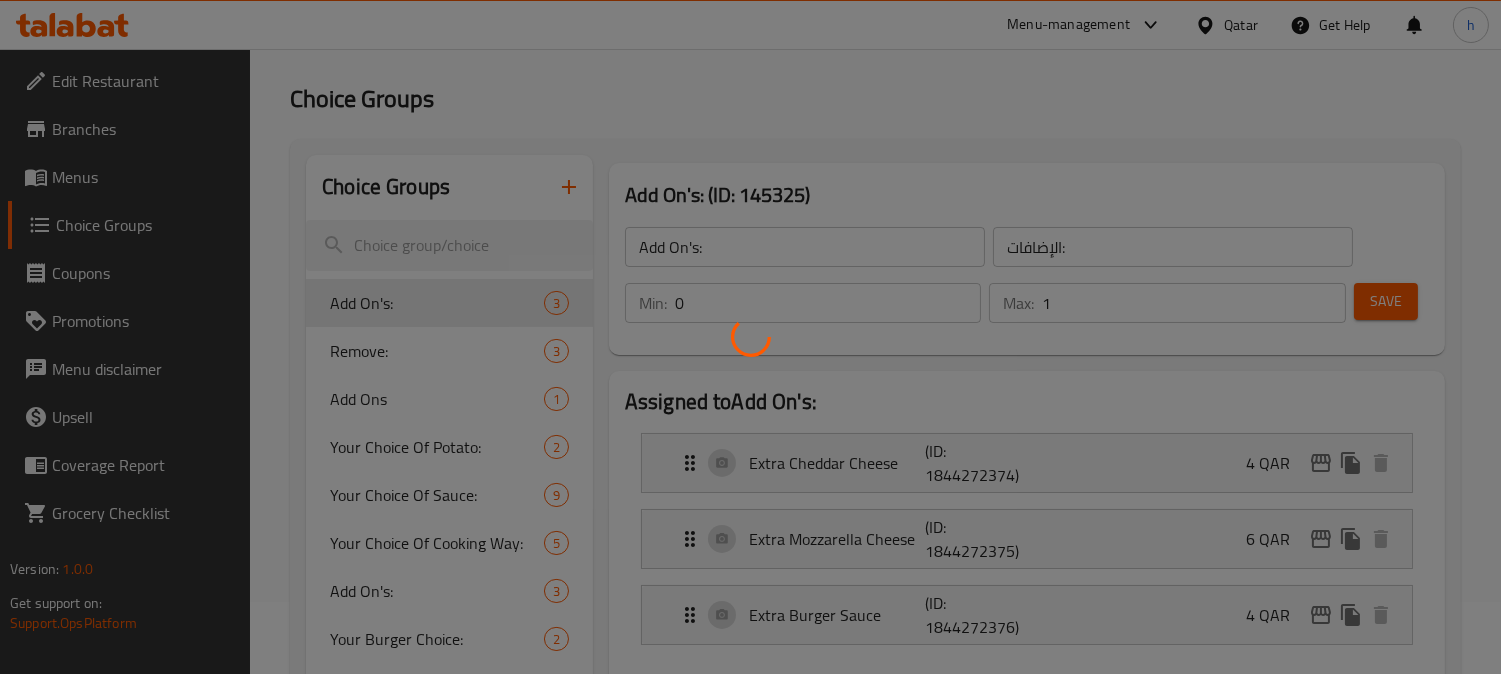 scroll, scrollTop: 111, scrollLeft: 0, axis: vertical 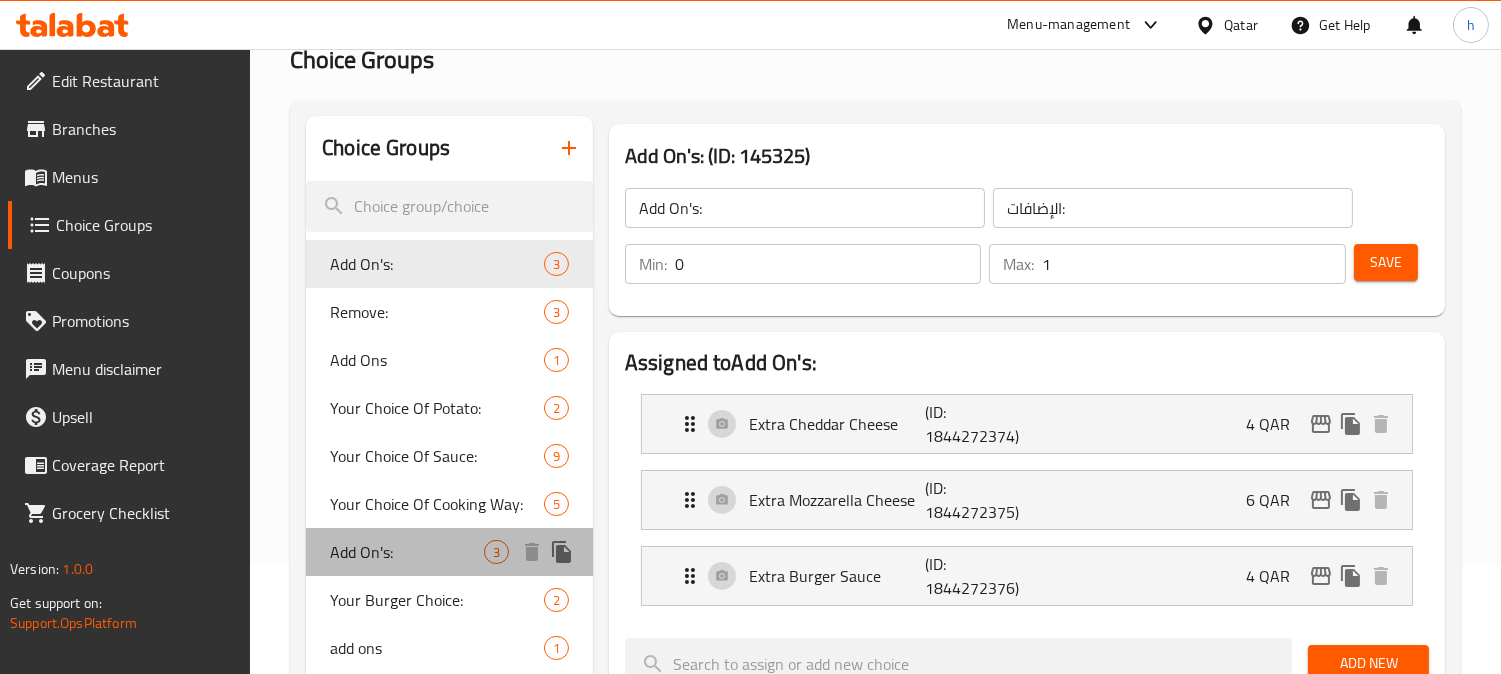 click on "Add On's:" at bounding box center (407, 552) 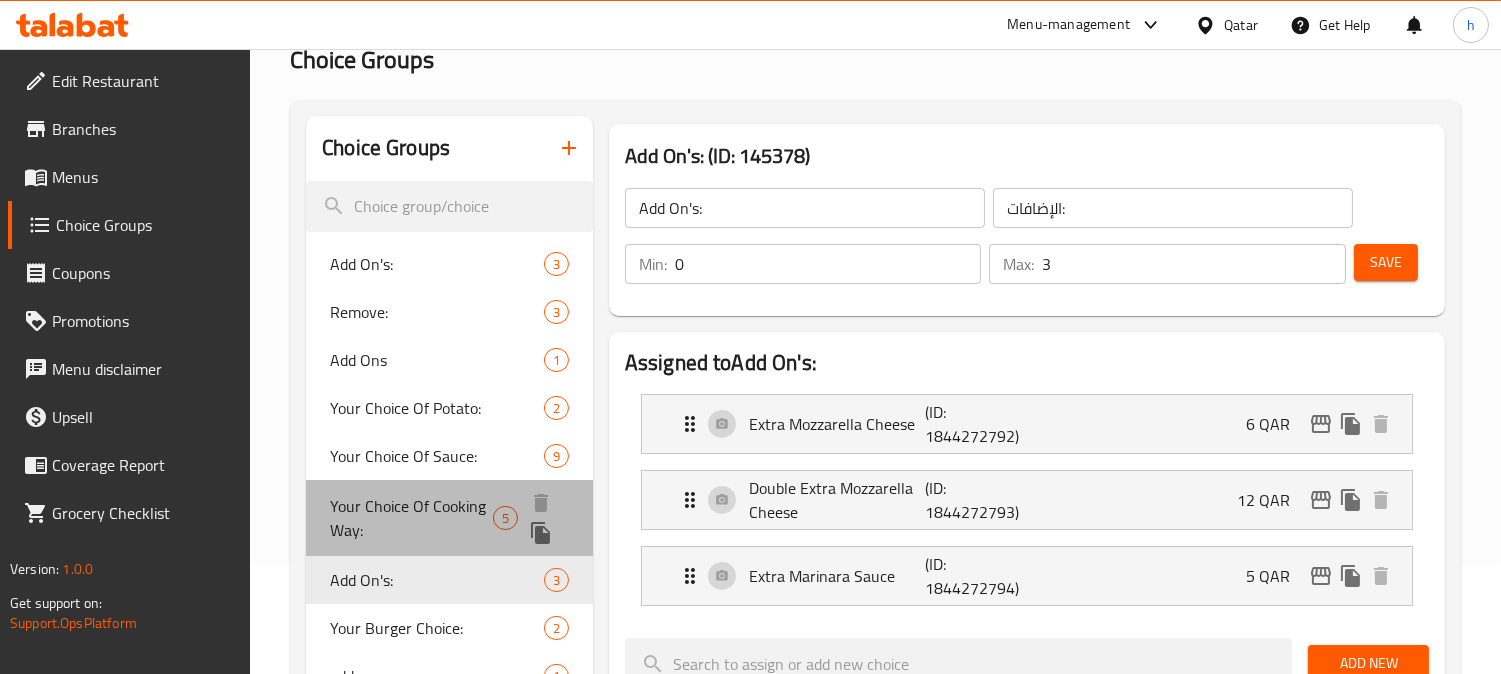 click on "Your Choice Of Cooking Way:" at bounding box center [411, 518] 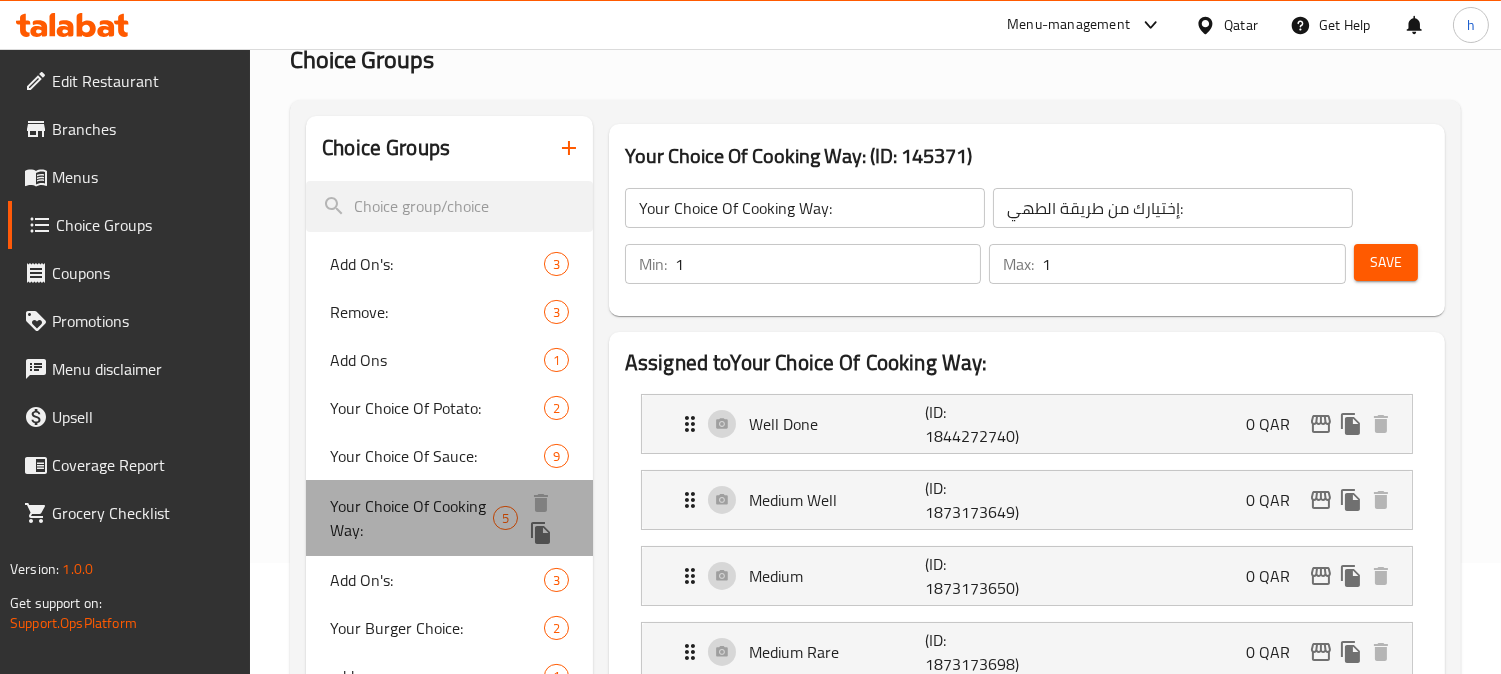 click on "Your Choice Of Cooking Way:" at bounding box center (411, 518) 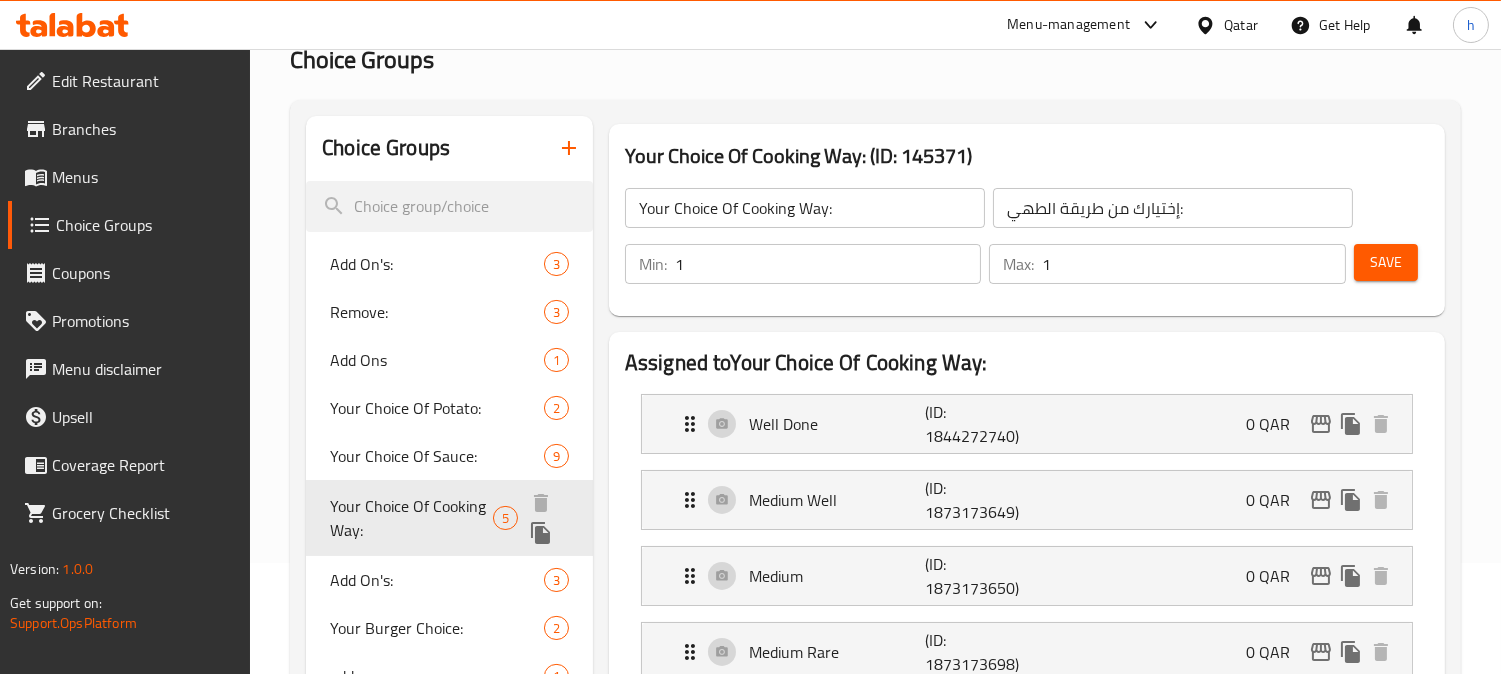 click on "Your Choice Of Cooking Way:" at bounding box center [411, 518] 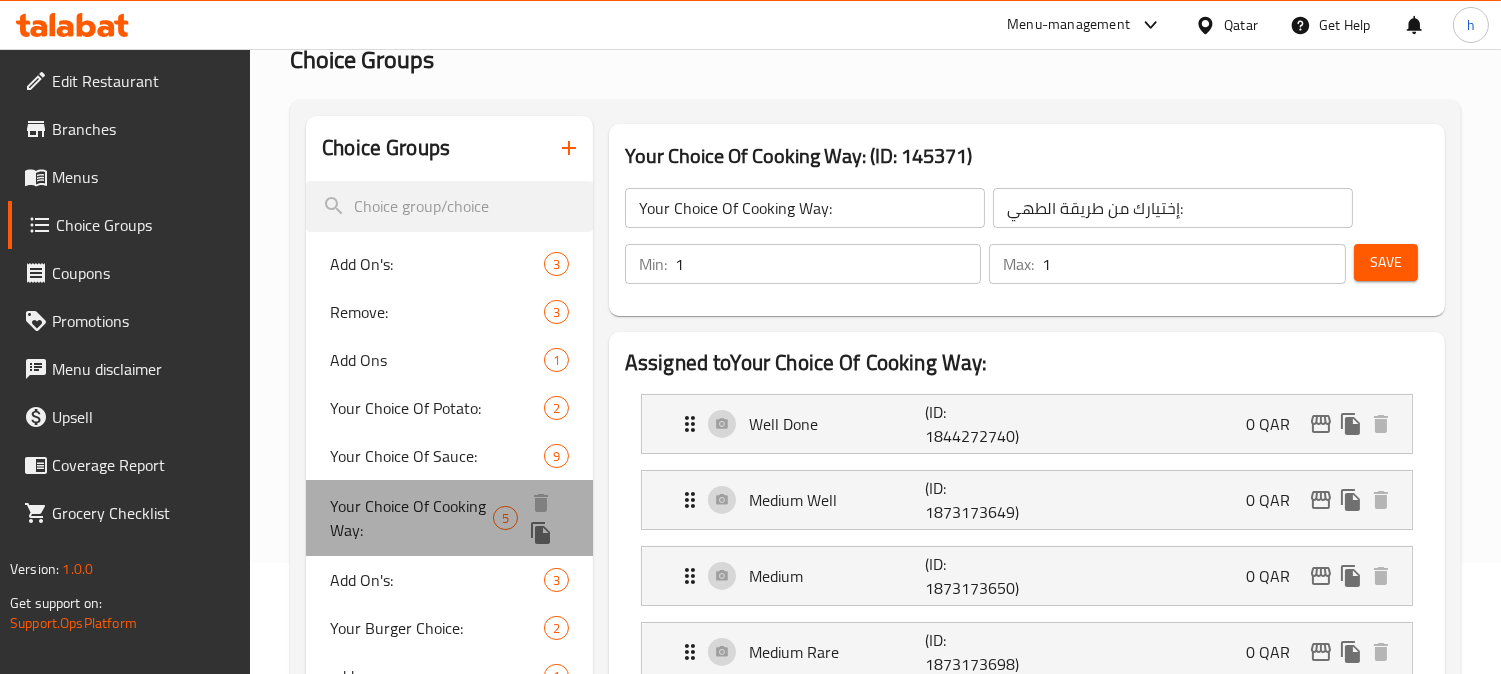 click on "Your Choice Of Cooking Way:" at bounding box center [411, 518] 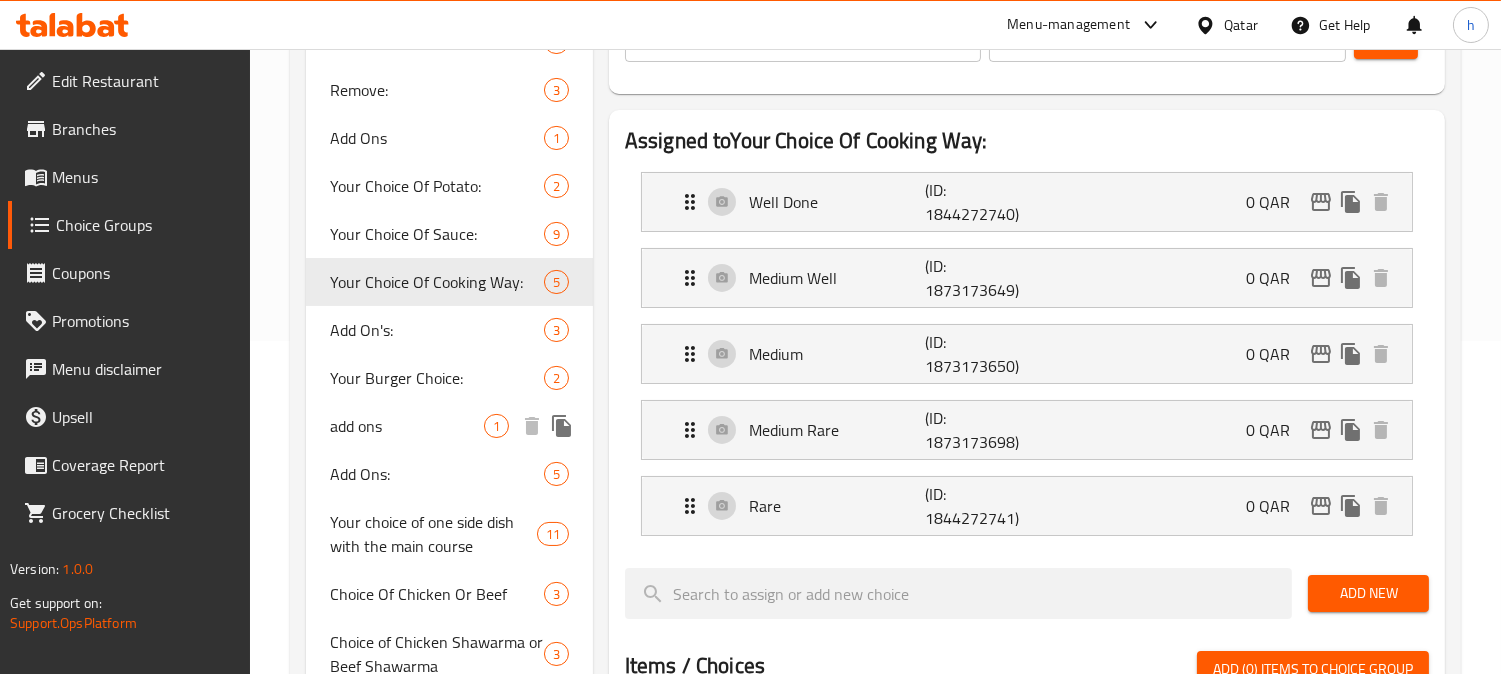 scroll, scrollTop: 555, scrollLeft: 0, axis: vertical 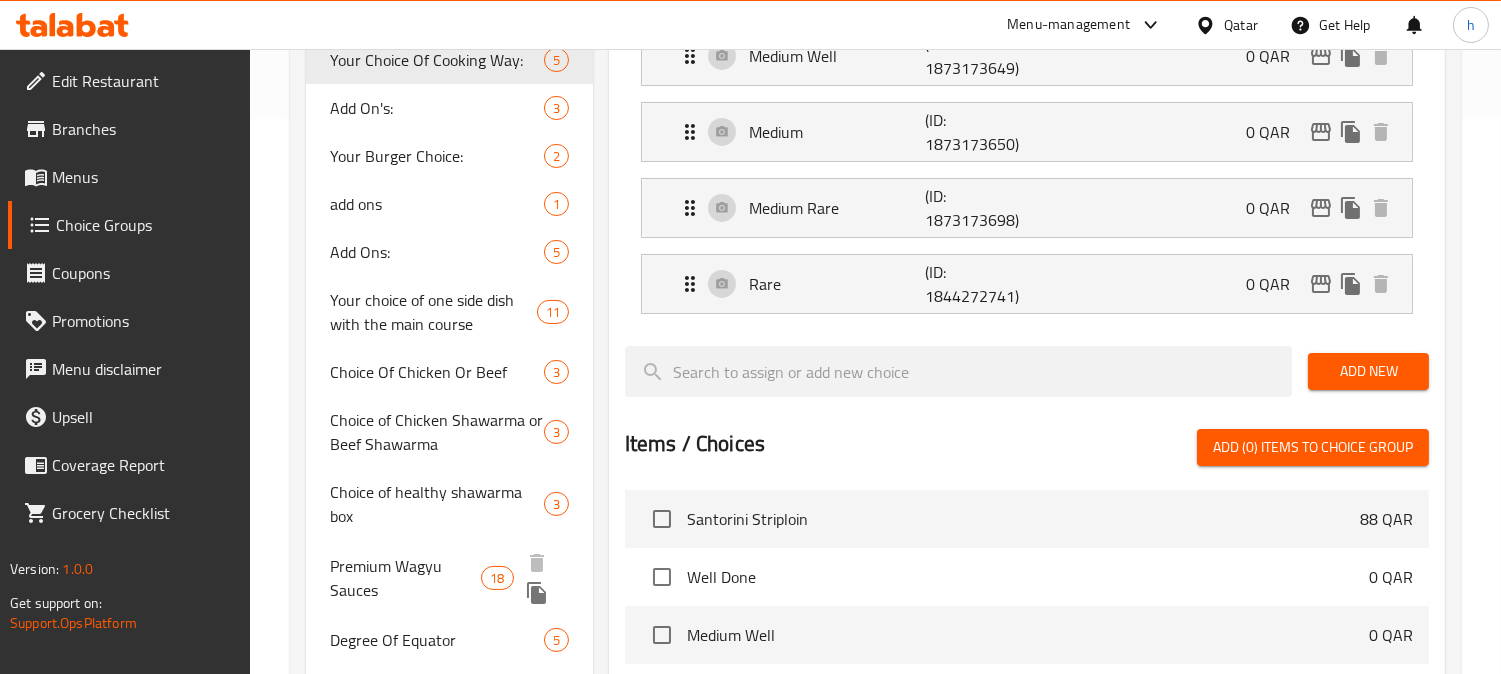 click on "Premium Wagyu Sauces" at bounding box center [405, 578] 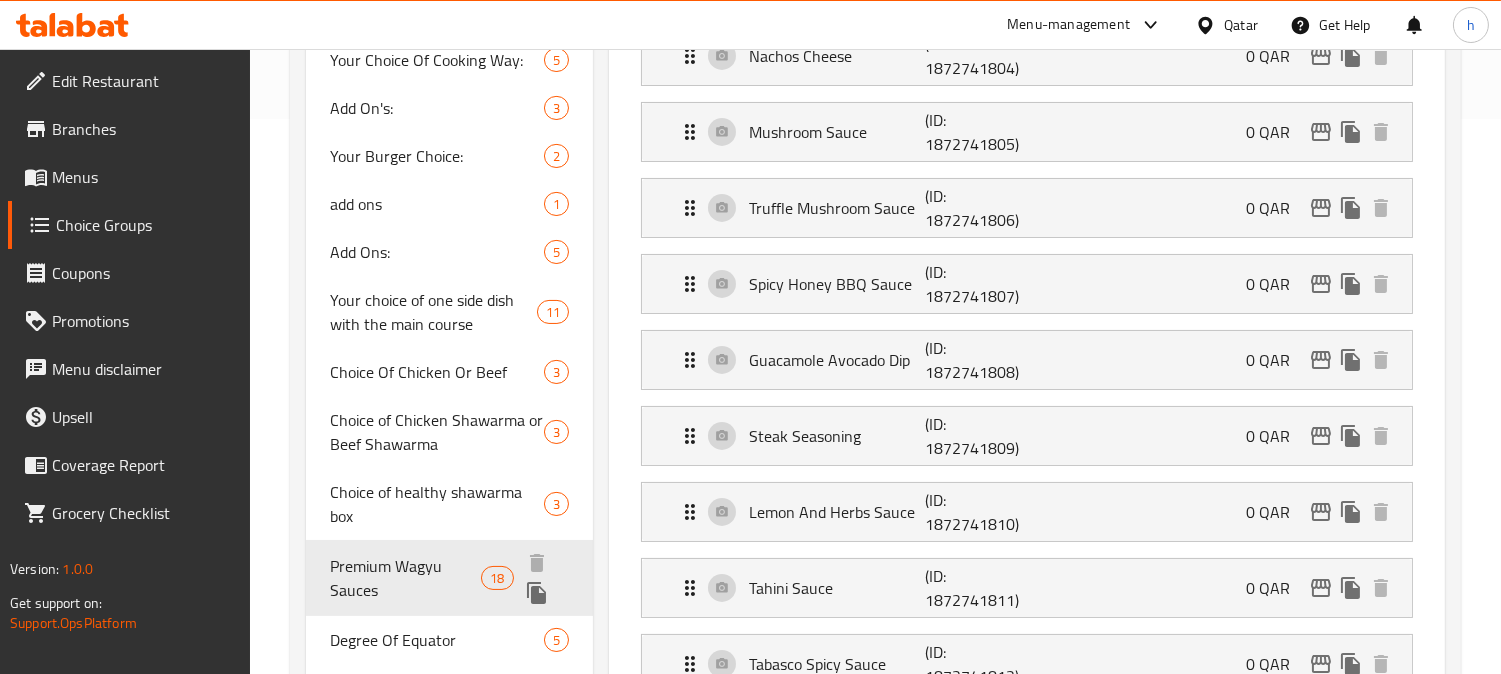 type on "Premium Wagyu Sauces" 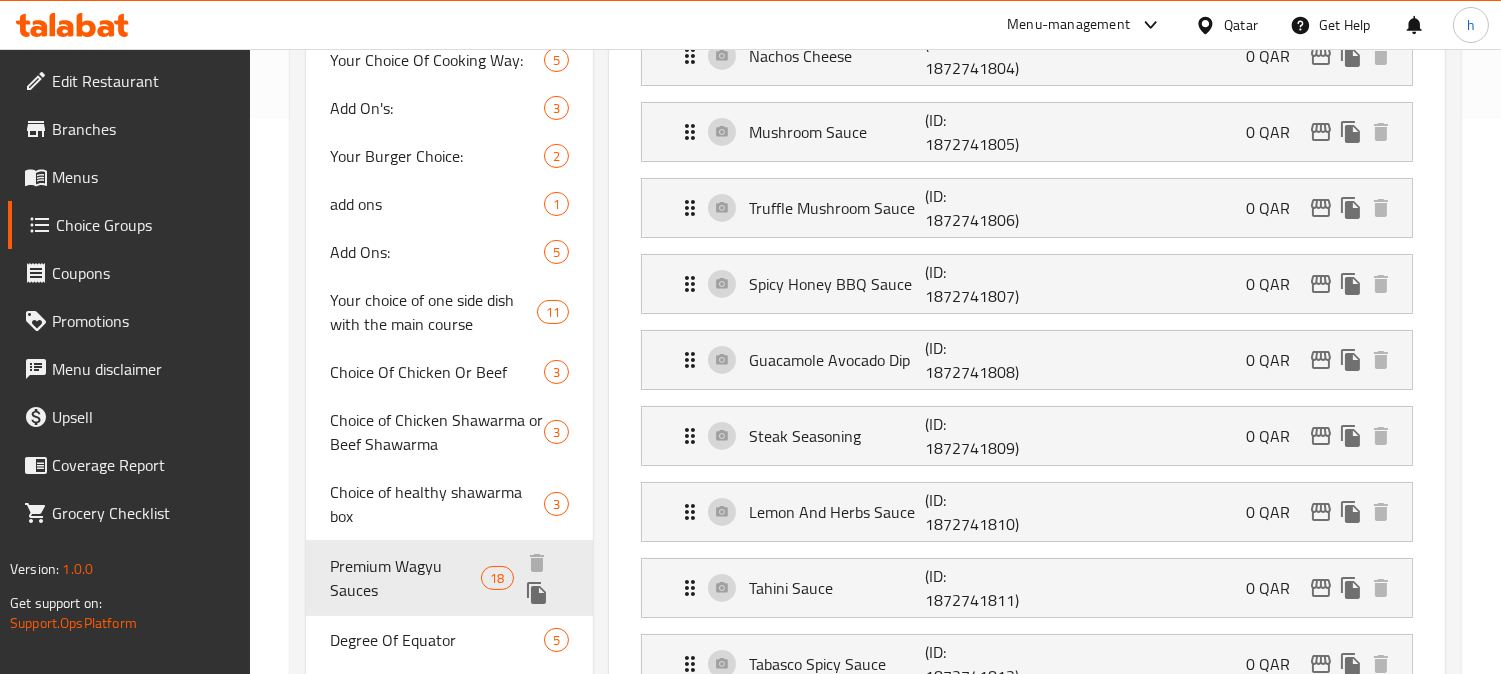 click on "Premium Wagyu Sauces" at bounding box center [405, 578] 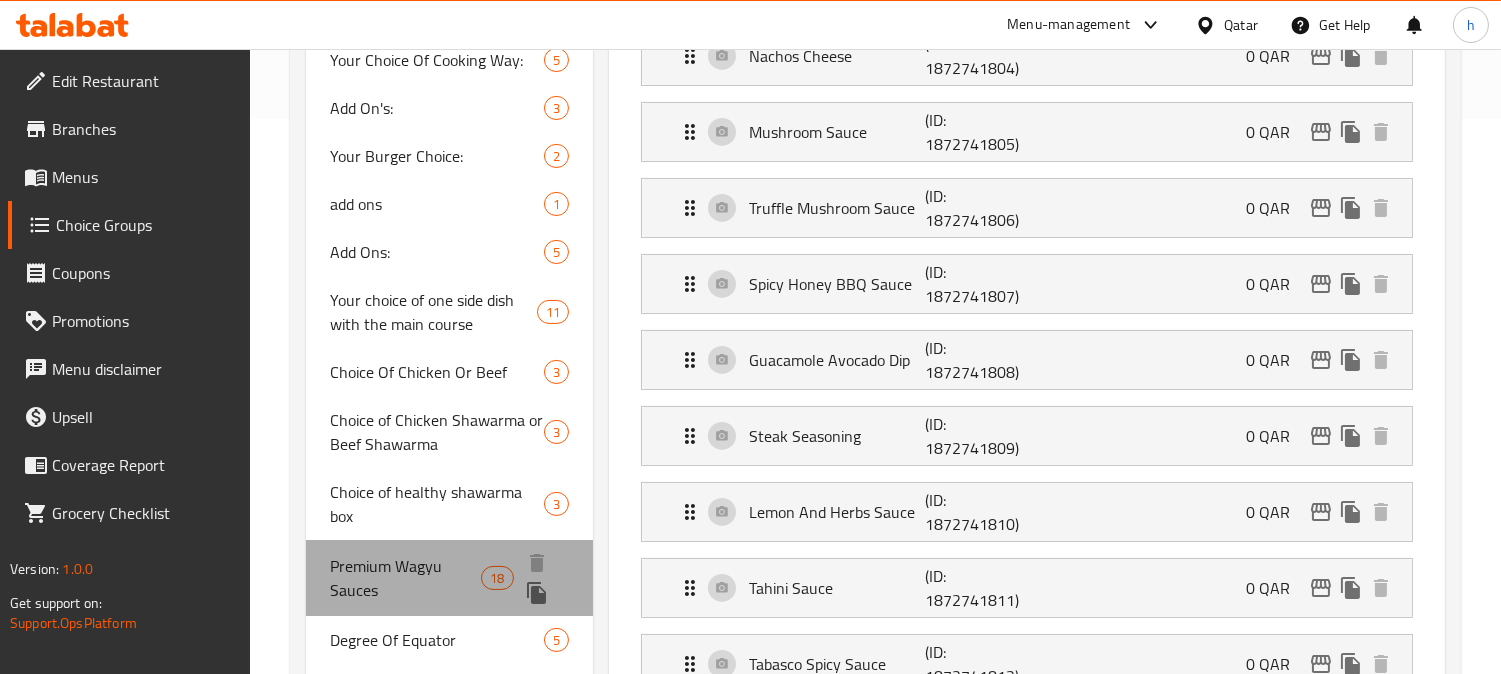 click on "Premium Wagyu Sauces" at bounding box center (405, 578) 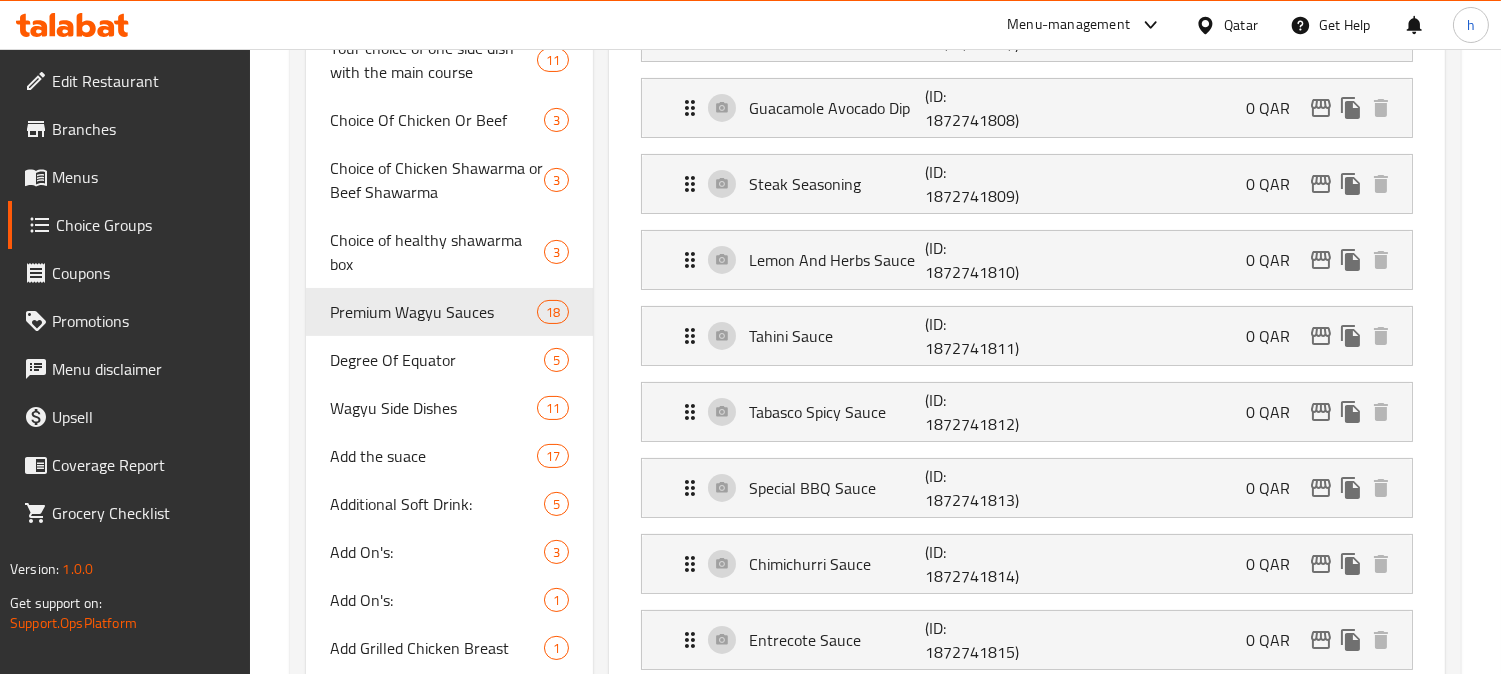 scroll, scrollTop: 777, scrollLeft: 0, axis: vertical 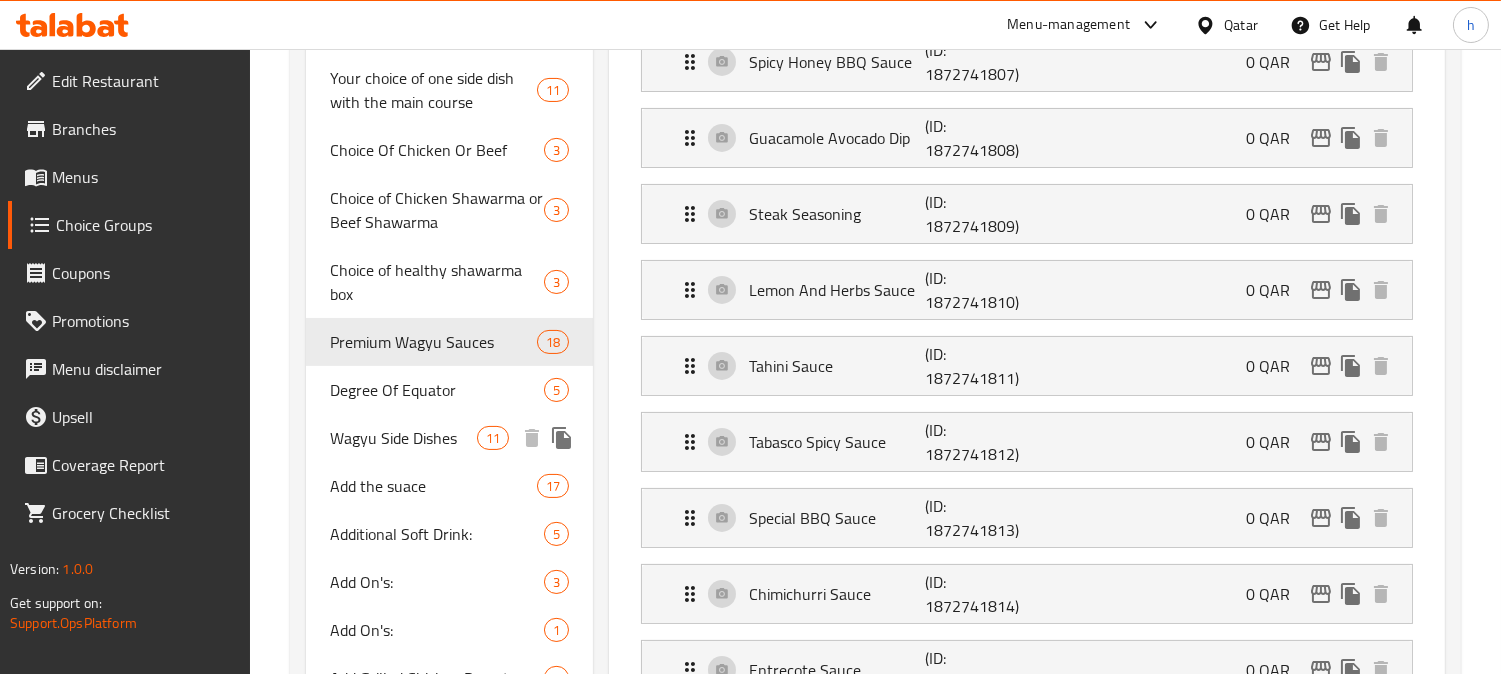 click on "Wagyu Side Dishes" at bounding box center (403, 438) 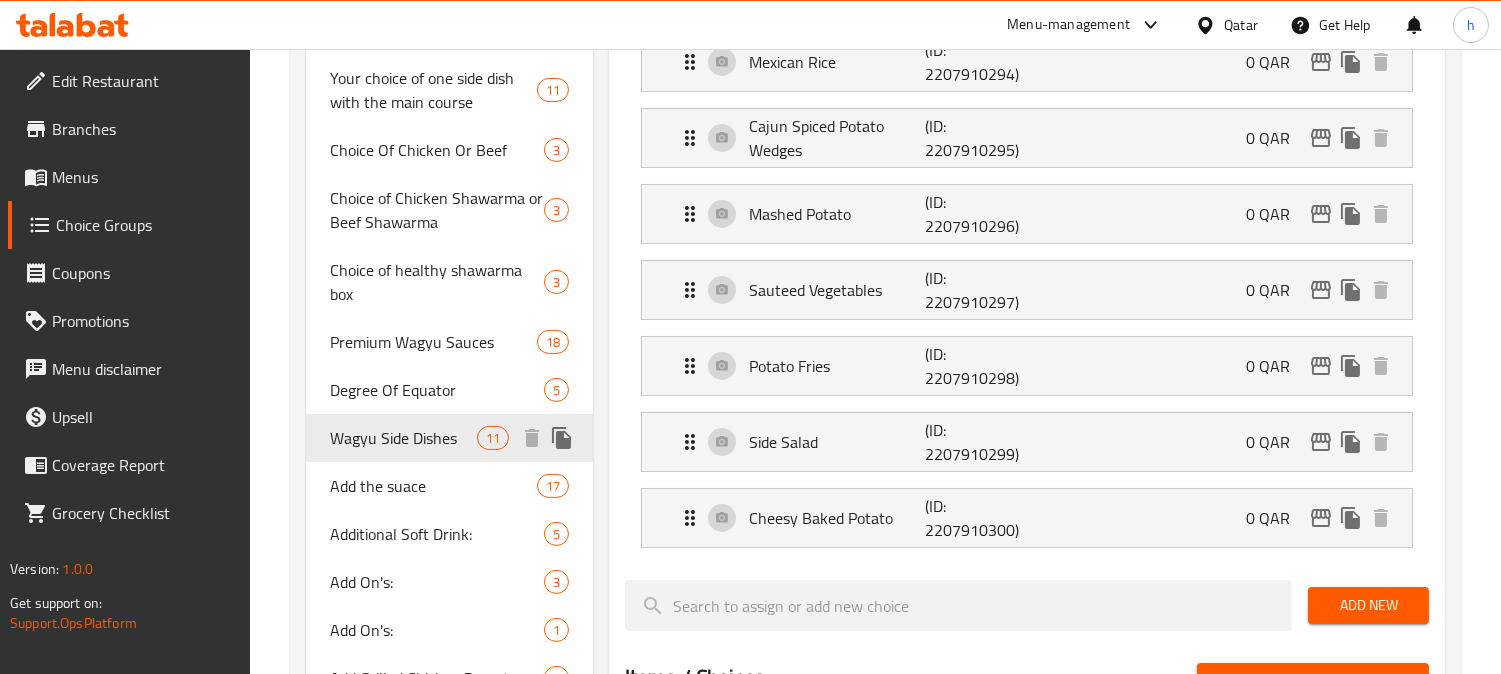 type on "Wagyu Side Dishes" 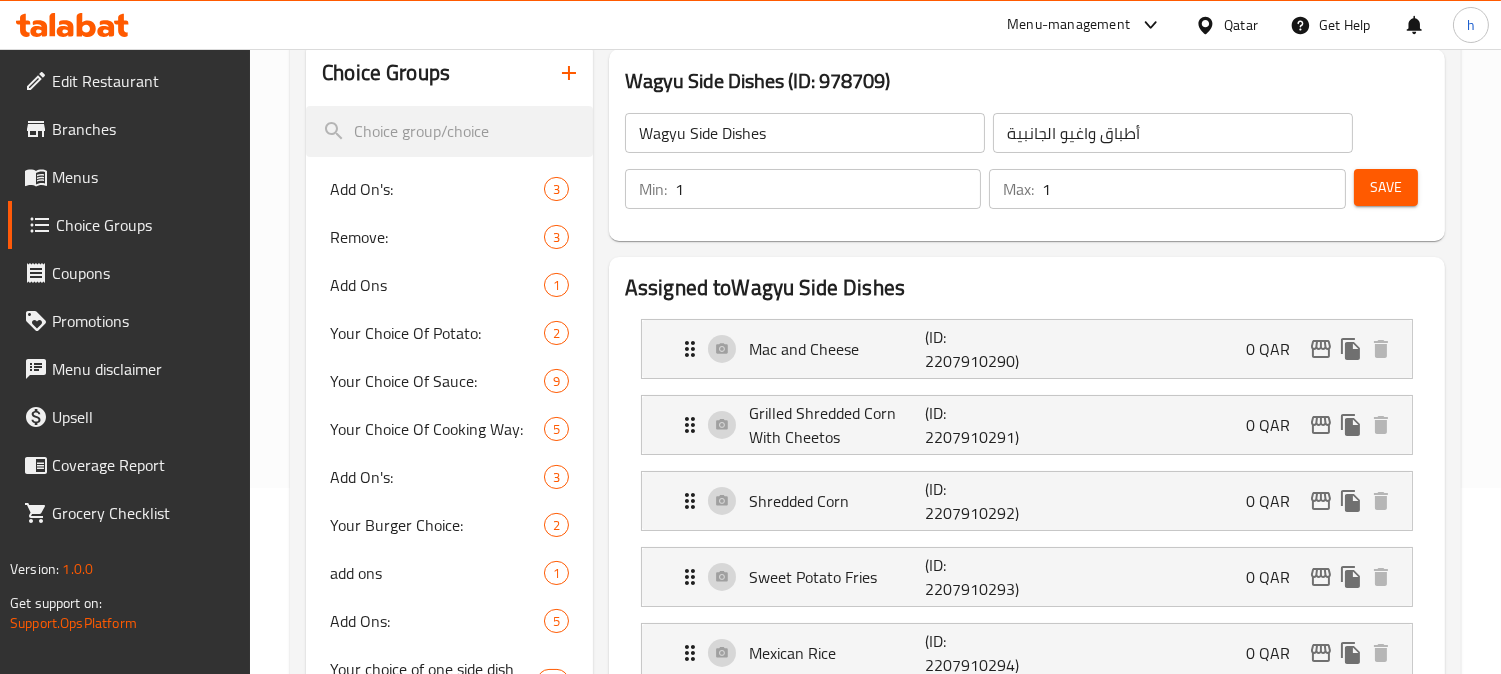 scroll, scrollTop: 444, scrollLeft: 0, axis: vertical 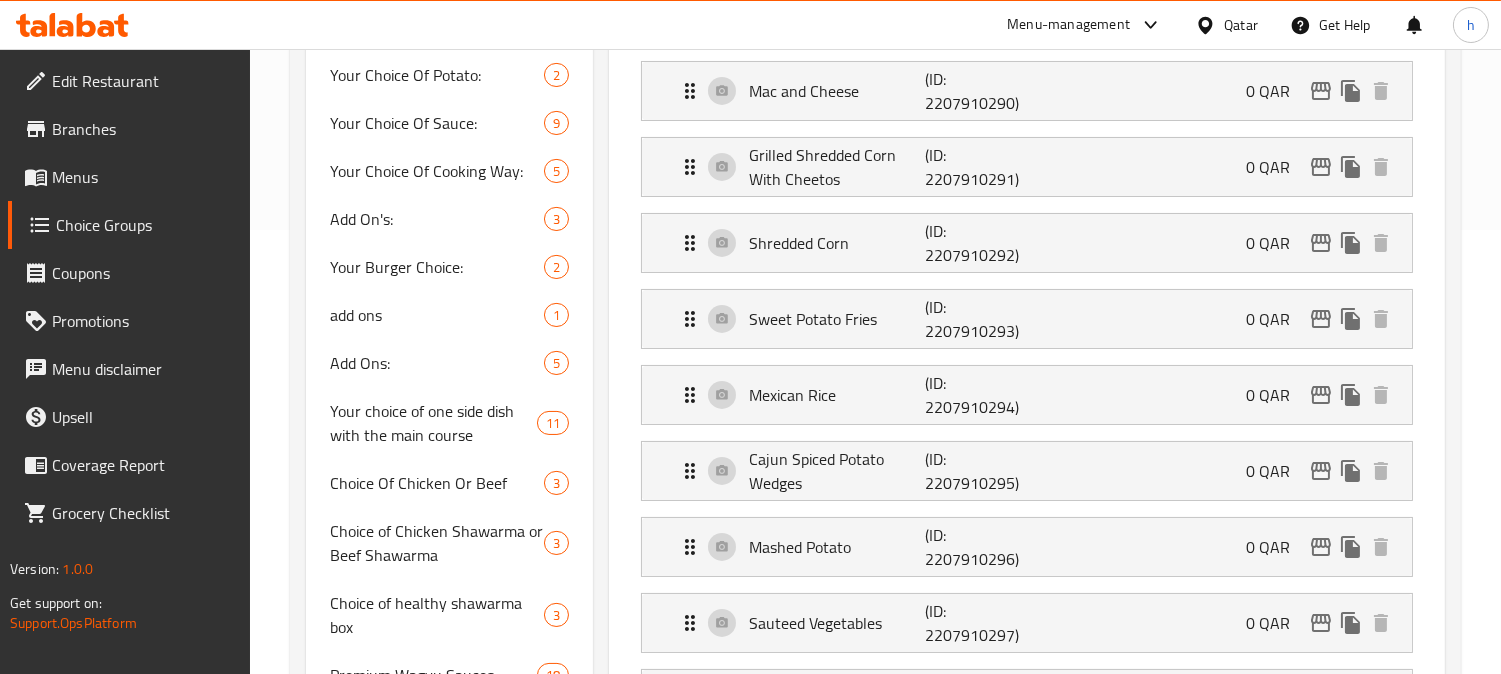 click 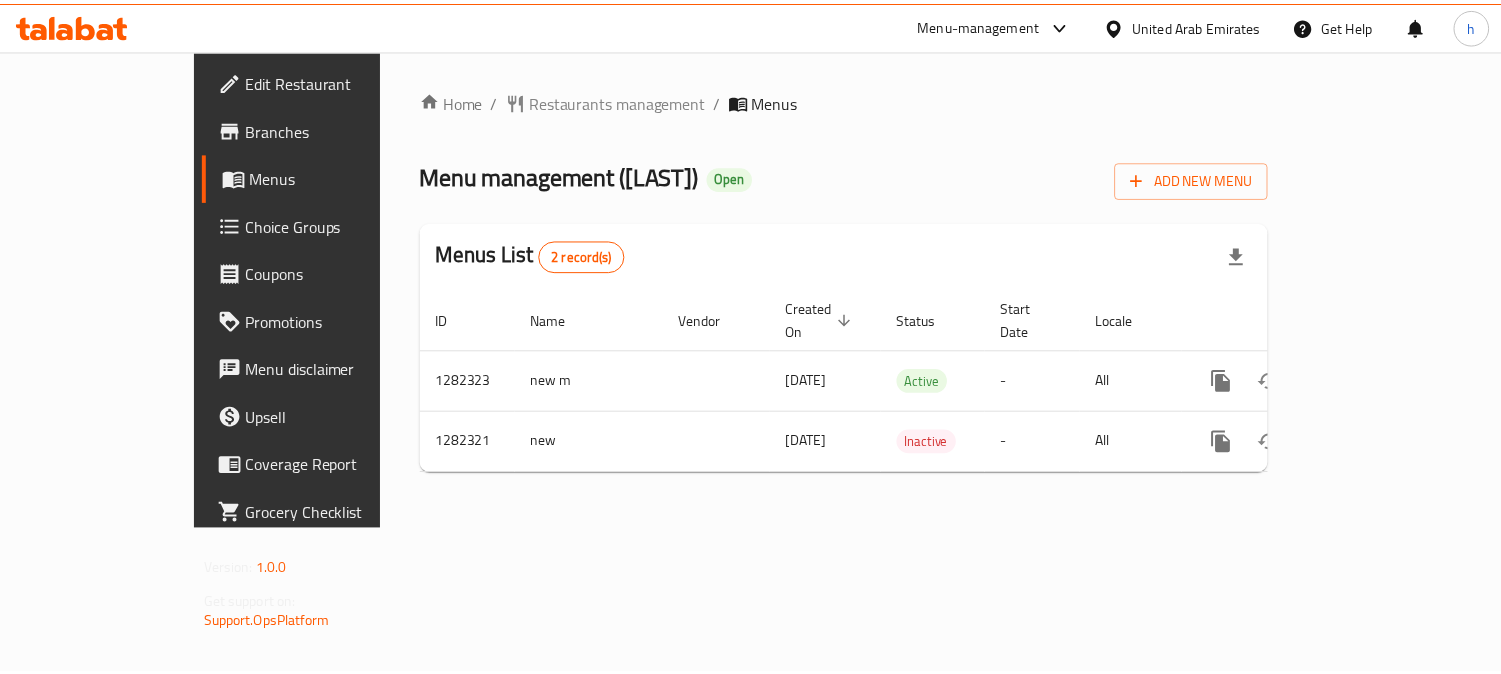 scroll, scrollTop: 0, scrollLeft: 0, axis: both 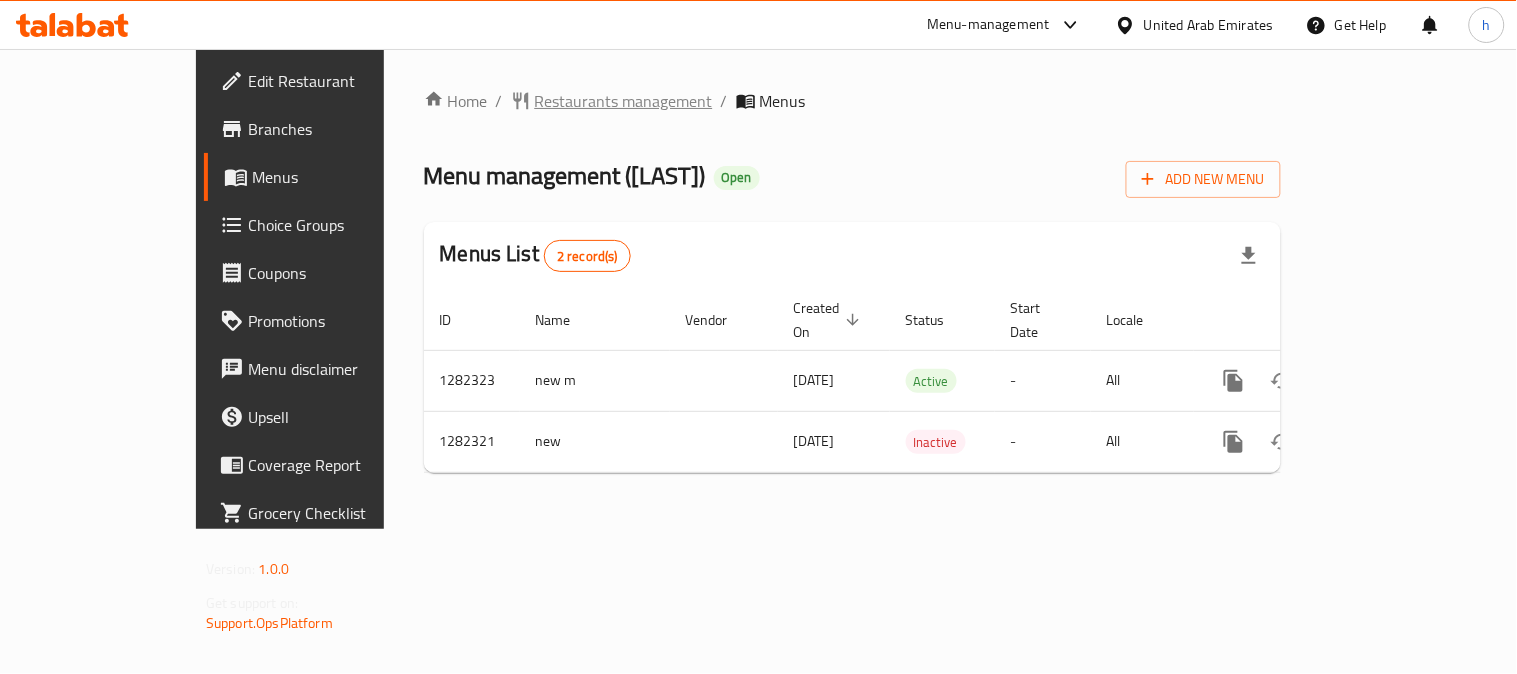 click on "Restaurants management" at bounding box center (624, 101) 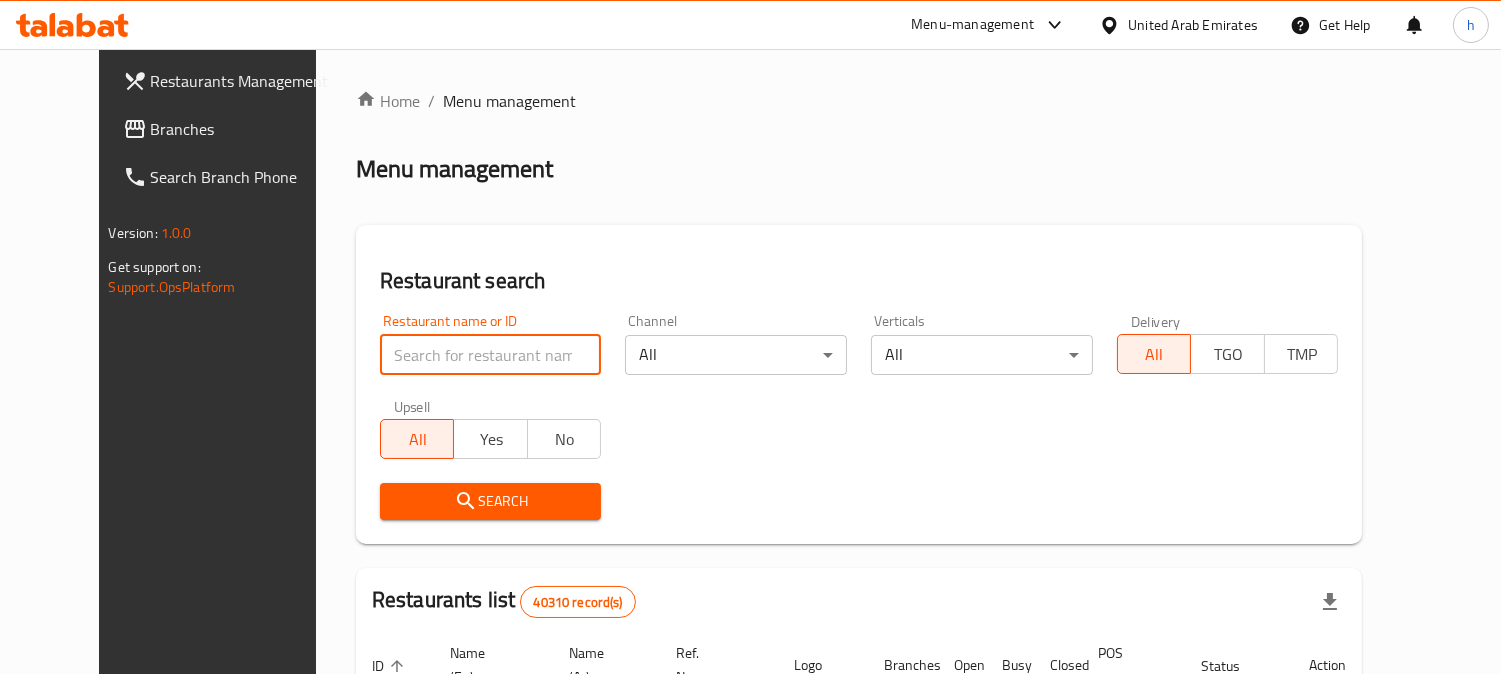click at bounding box center (491, 355) 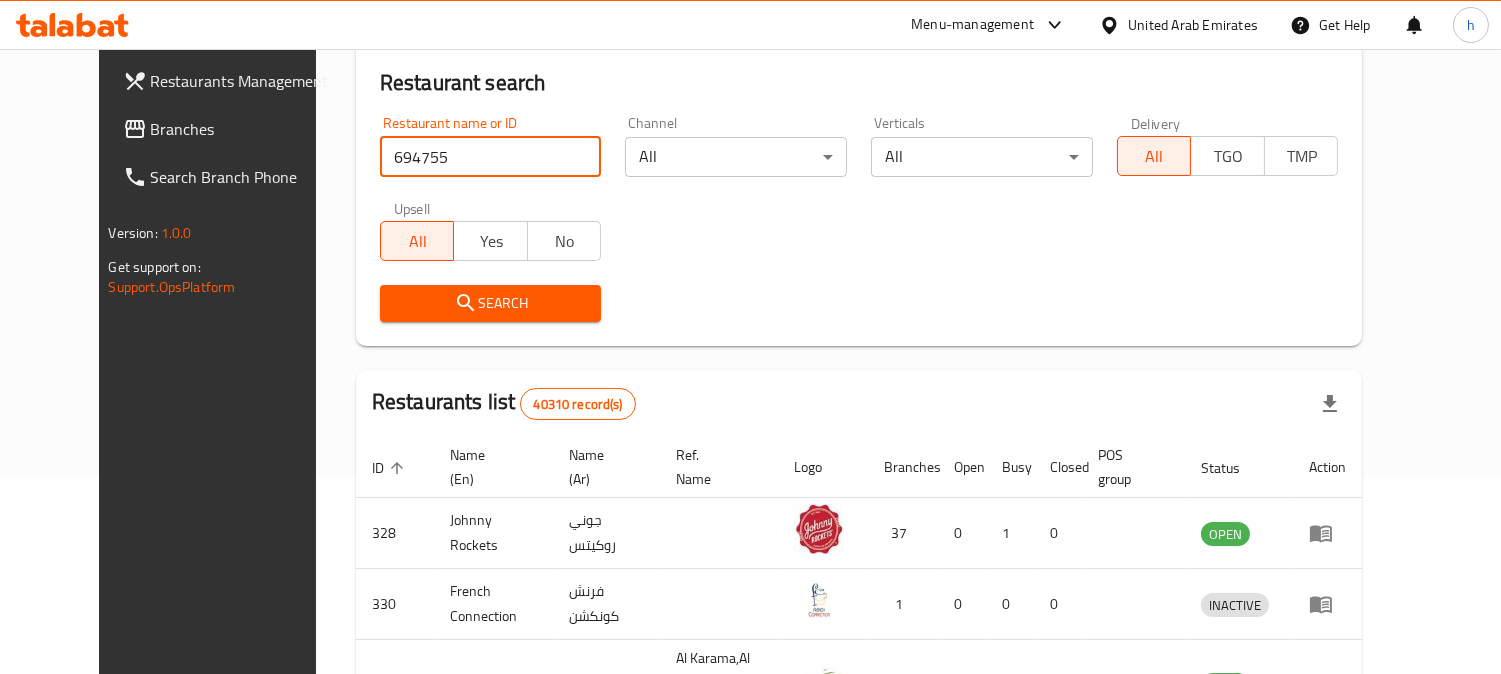 scroll, scrollTop: 222, scrollLeft: 0, axis: vertical 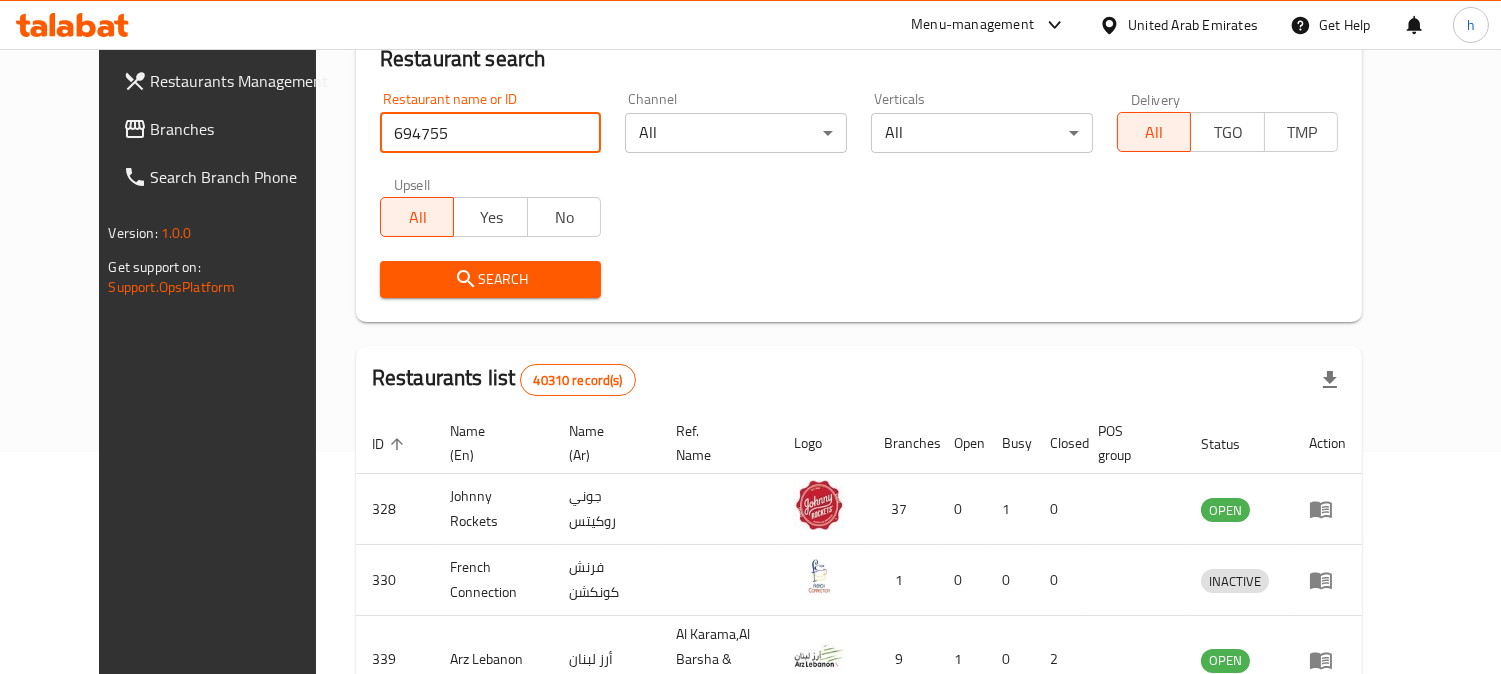 type on "694755" 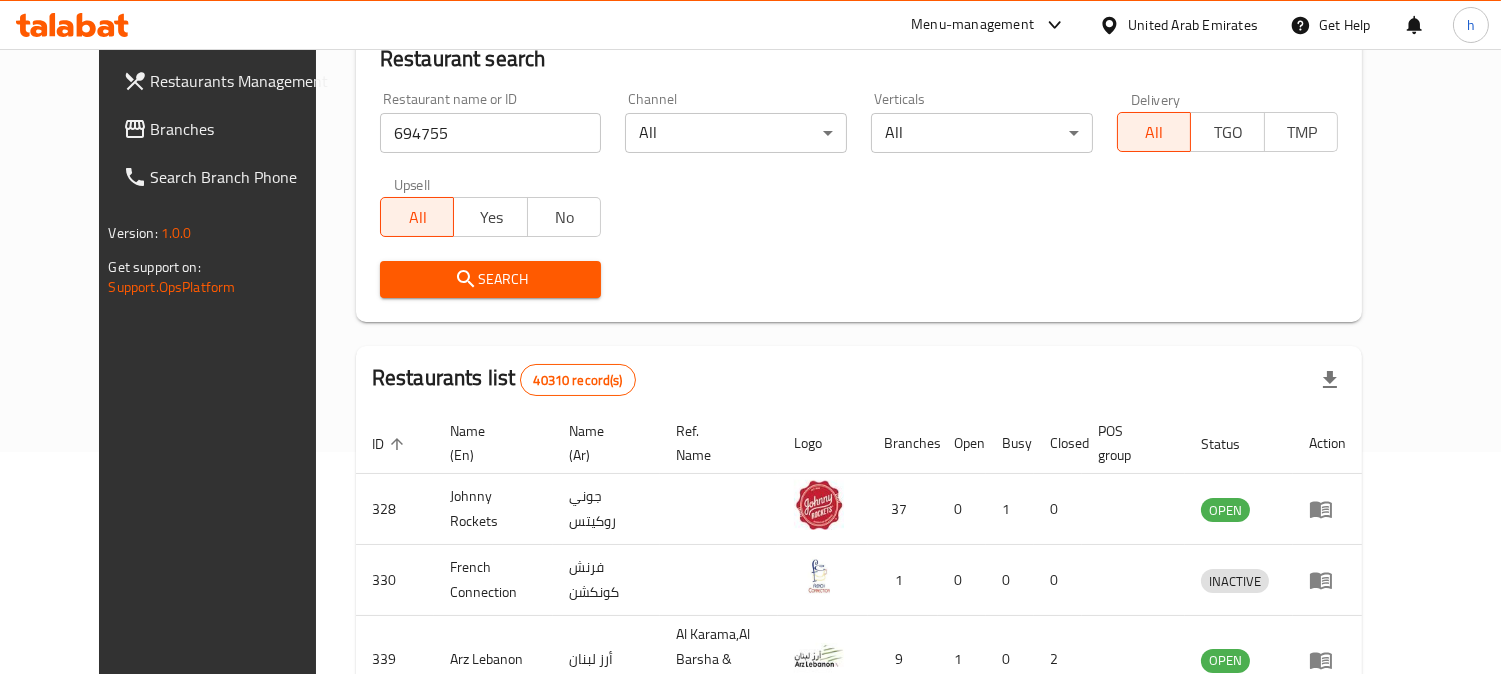 click on "Search" at bounding box center (491, 279) 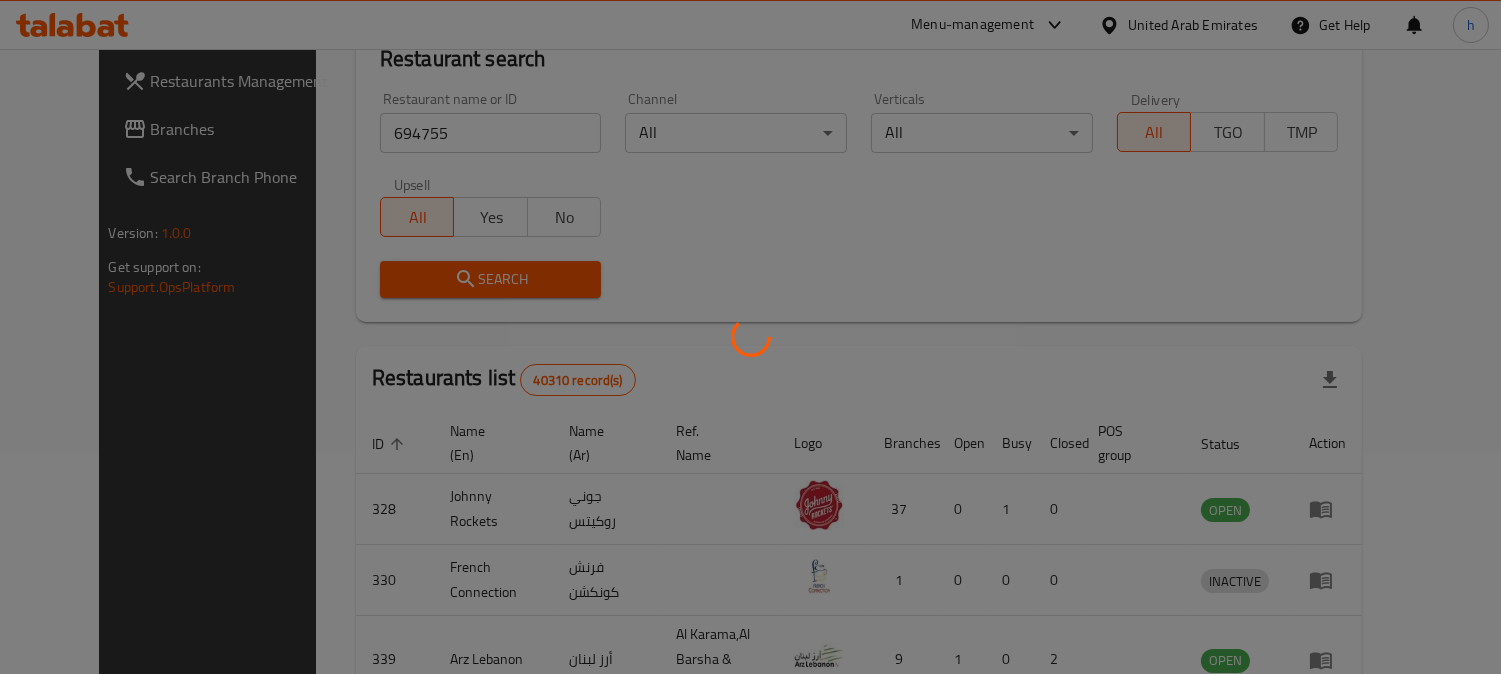 scroll, scrollTop: 201, scrollLeft: 0, axis: vertical 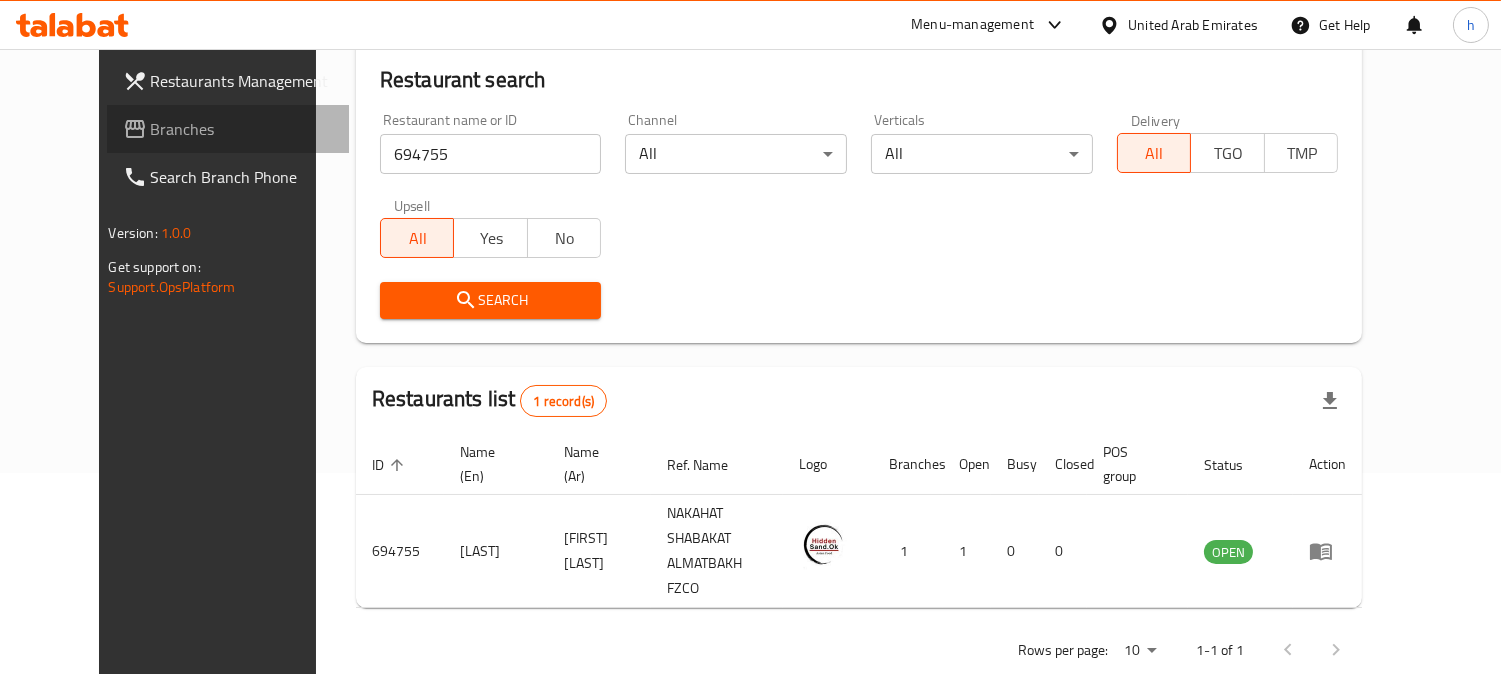 click on "Branches" at bounding box center [242, 129] 